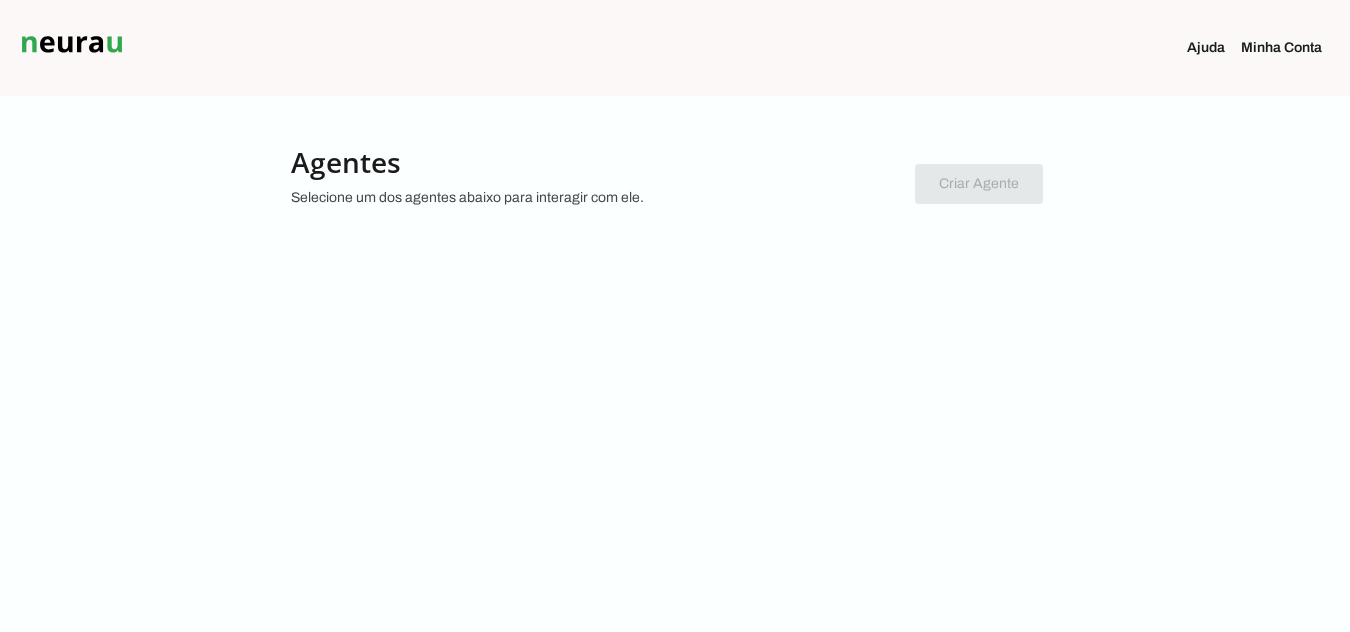 scroll, scrollTop: 0, scrollLeft: 0, axis: both 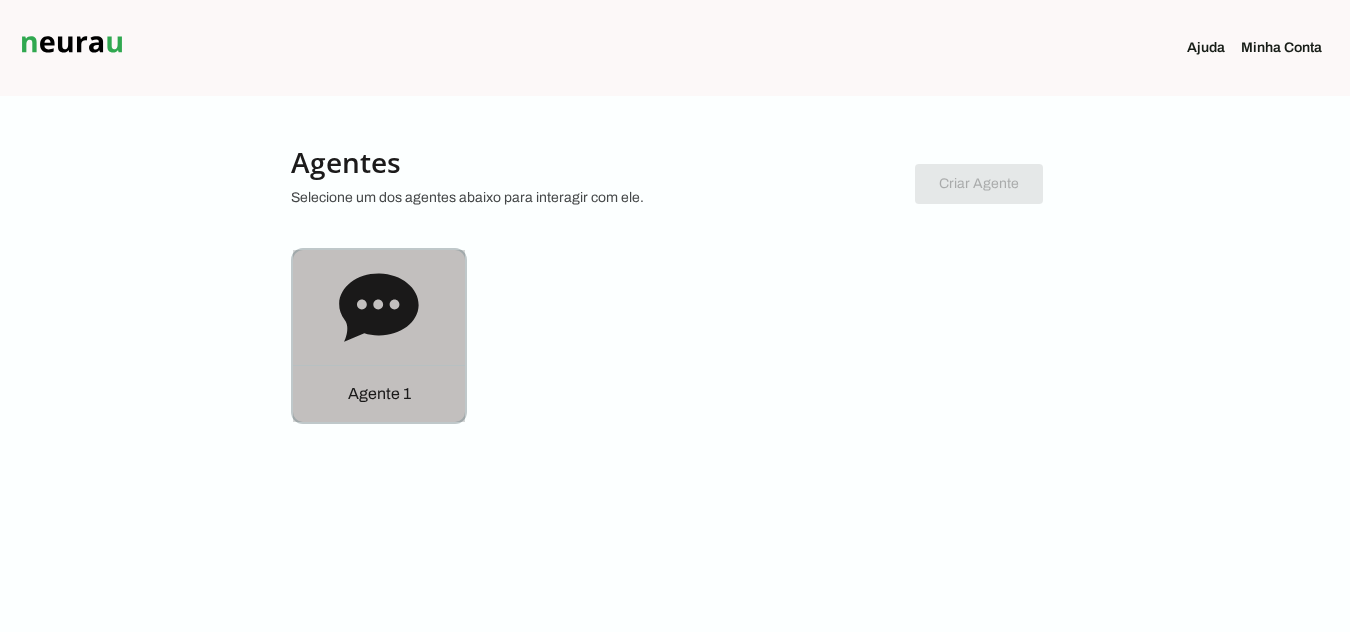 click 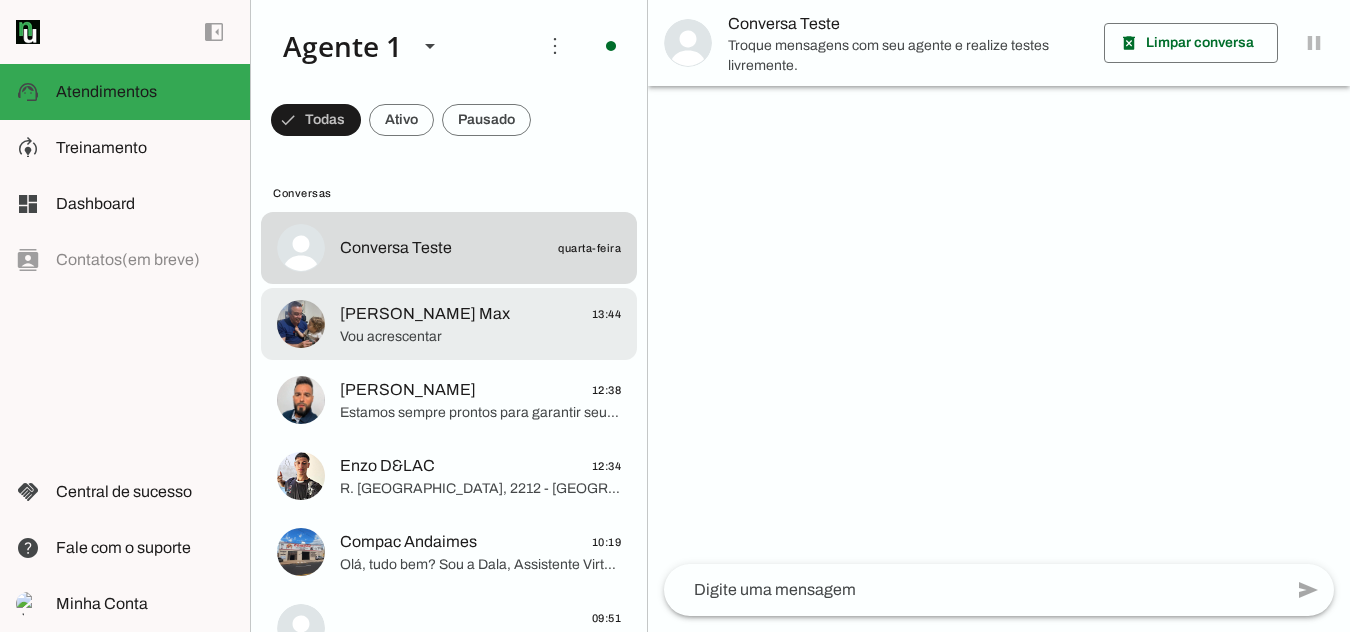 click on "[PERSON_NAME] Max" 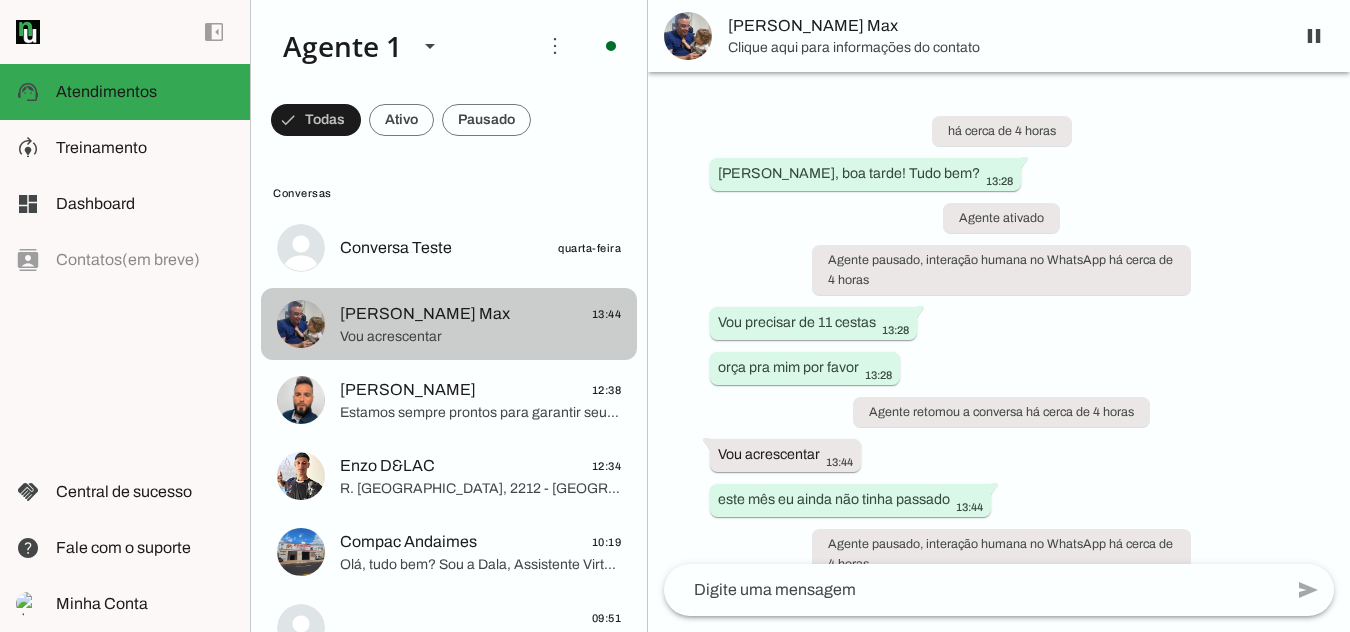 scroll, scrollTop: 212, scrollLeft: 0, axis: vertical 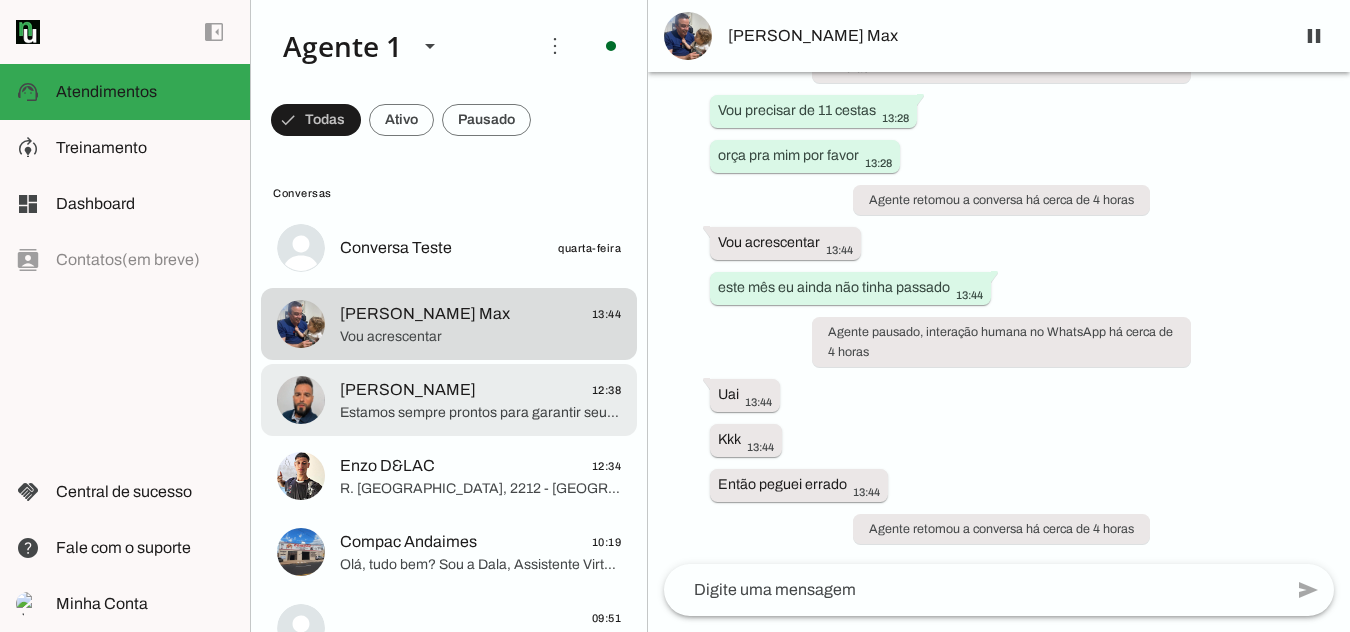 click on "[PERSON_NAME]" 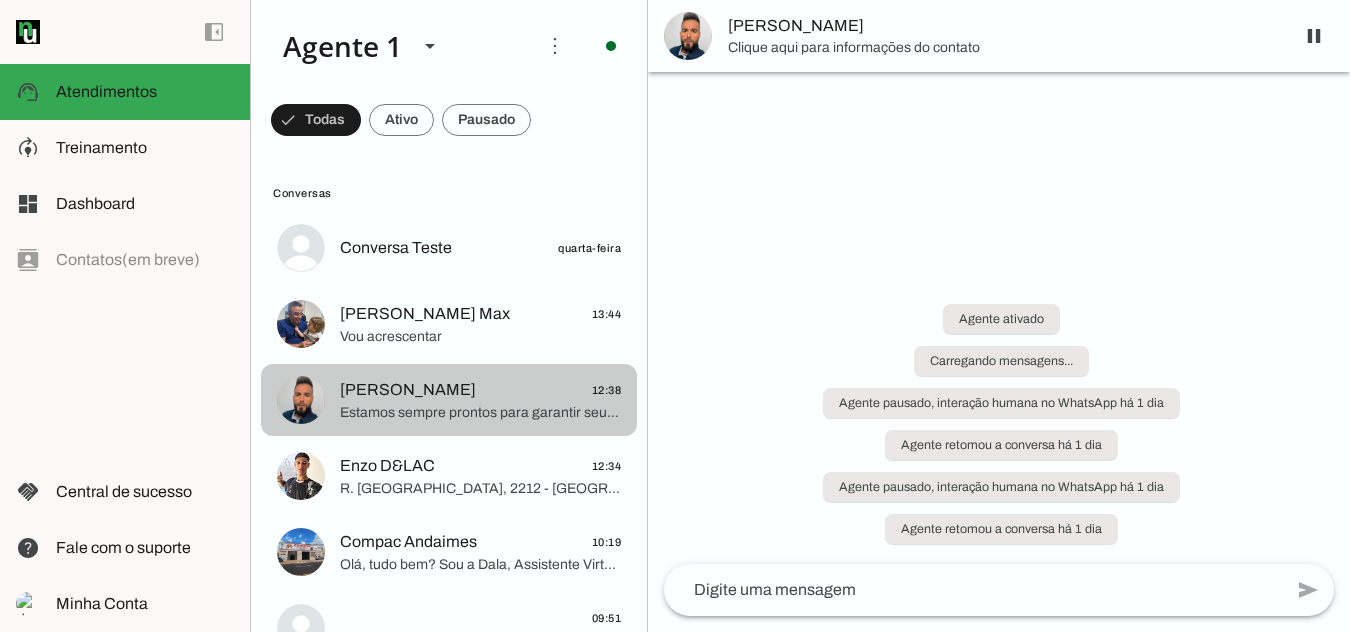 scroll, scrollTop: 744, scrollLeft: 0, axis: vertical 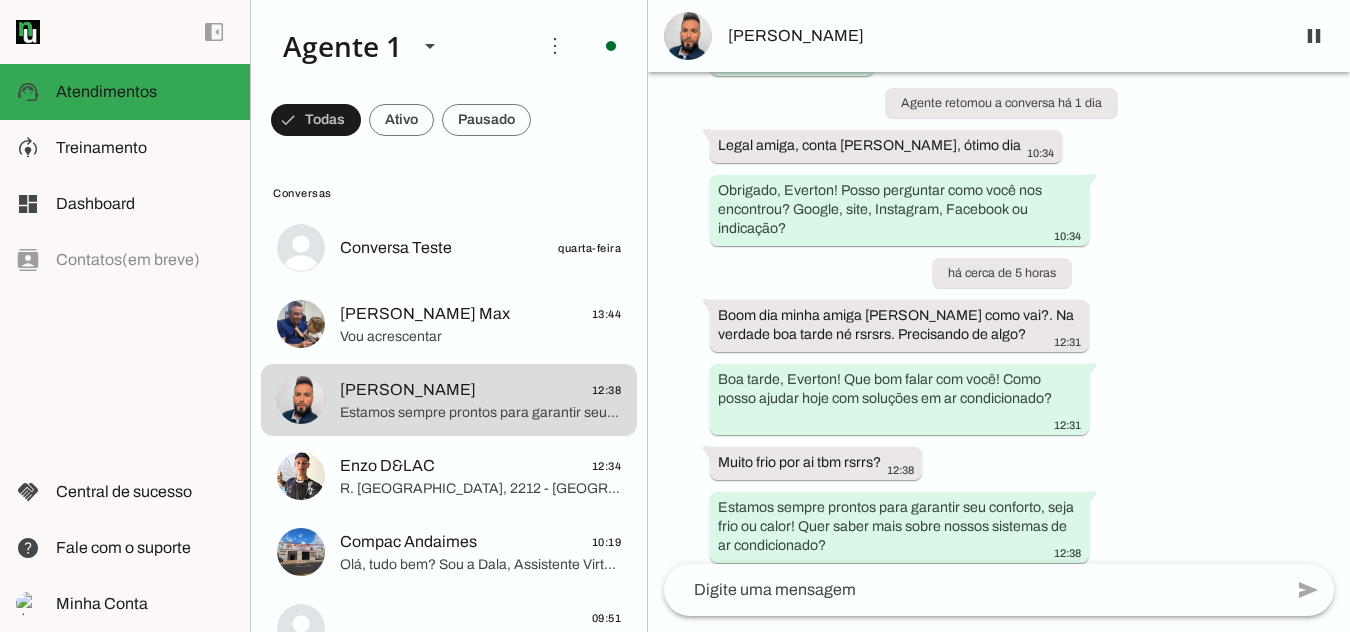 click on "Agente ativado
há 1 dia
Bom dia minha amiga [PERSON_NAME] como vai?. [PERSON_NAME] que essa semana vai ser abençoada pra nós 09:58
Olá, tudo bem? Sou a Dala, Assistente Virtual da D&LAC Ar Condicionado, especialista em climatização! Oferecemos soluções completas, desde venda e instalação até manutenção de sistemas de ar condicionado, garantindo conforto e eficiência para seu ambiente. Como você chama? 09:58 Ola bom dia! Aqui tudo ótimo e ai como esta? 10:29
Agente pausado, interação humana no WhatsApp há 1 dia
transcribe Transcrição do áudio: “ Graças a [DEMOGRAPHIC_DATA] tudo em paz, [PERSON_NAME]. Eu falo com a [PERSON_NAME], né? [PERSON_NAME] e [PERSON_NAME] nesse número, é isso mesmo? Legal, que Deus abençoe a nossa semana aí, tá? Precisando de alguma coisa, me avisa. Se eu não conseguir aqui, eu corro atrás pra gente, tá bom? ” 10:29
10:32 10:32" at bounding box center (999, 318) 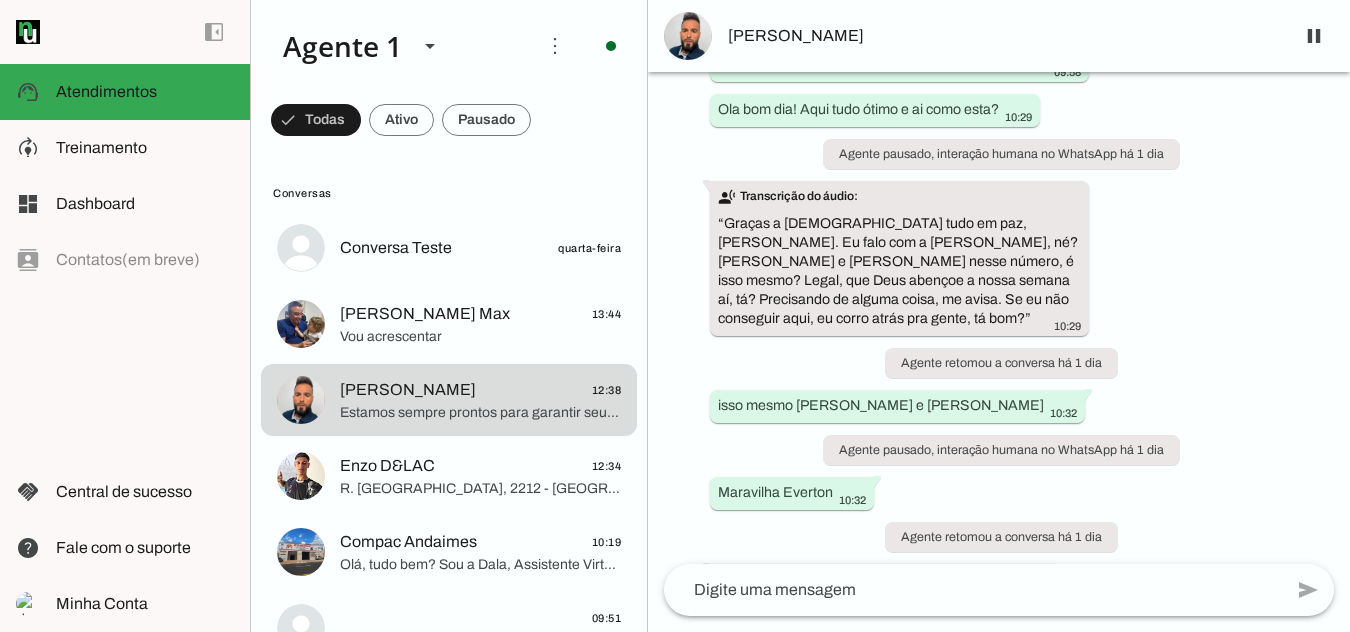 scroll, scrollTop: 0, scrollLeft: 0, axis: both 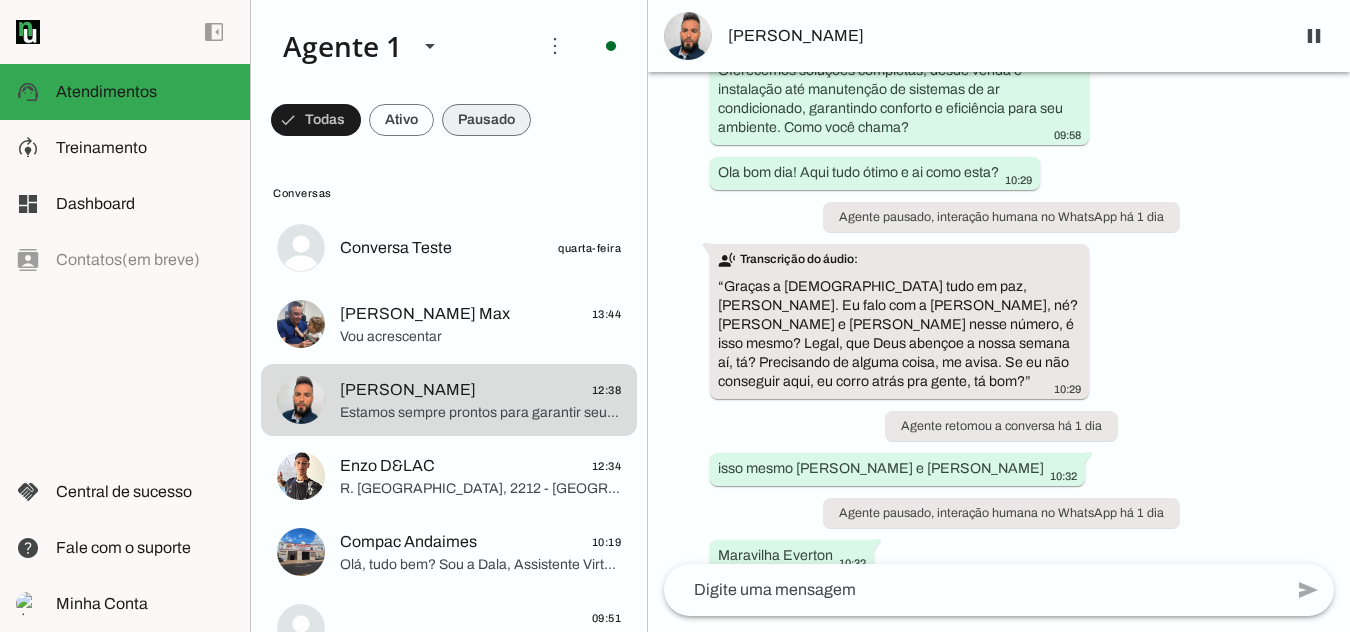 click at bounding box center (316, 120) 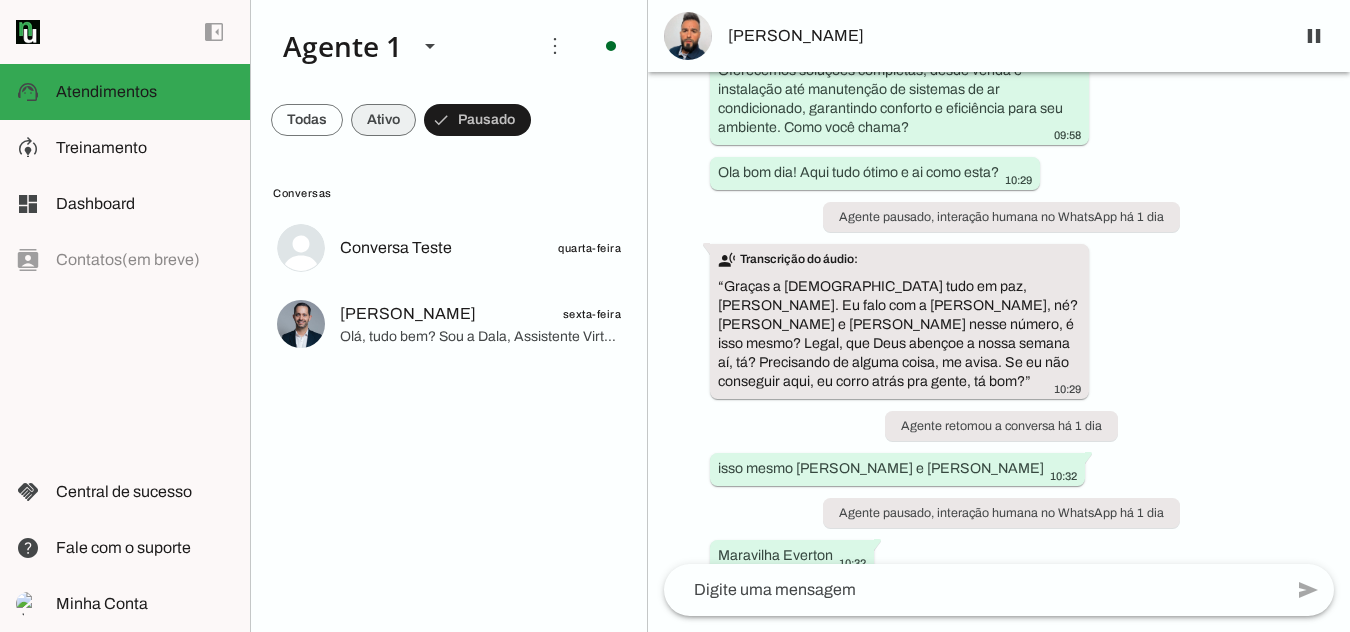 click at bounding box center [307, 120] 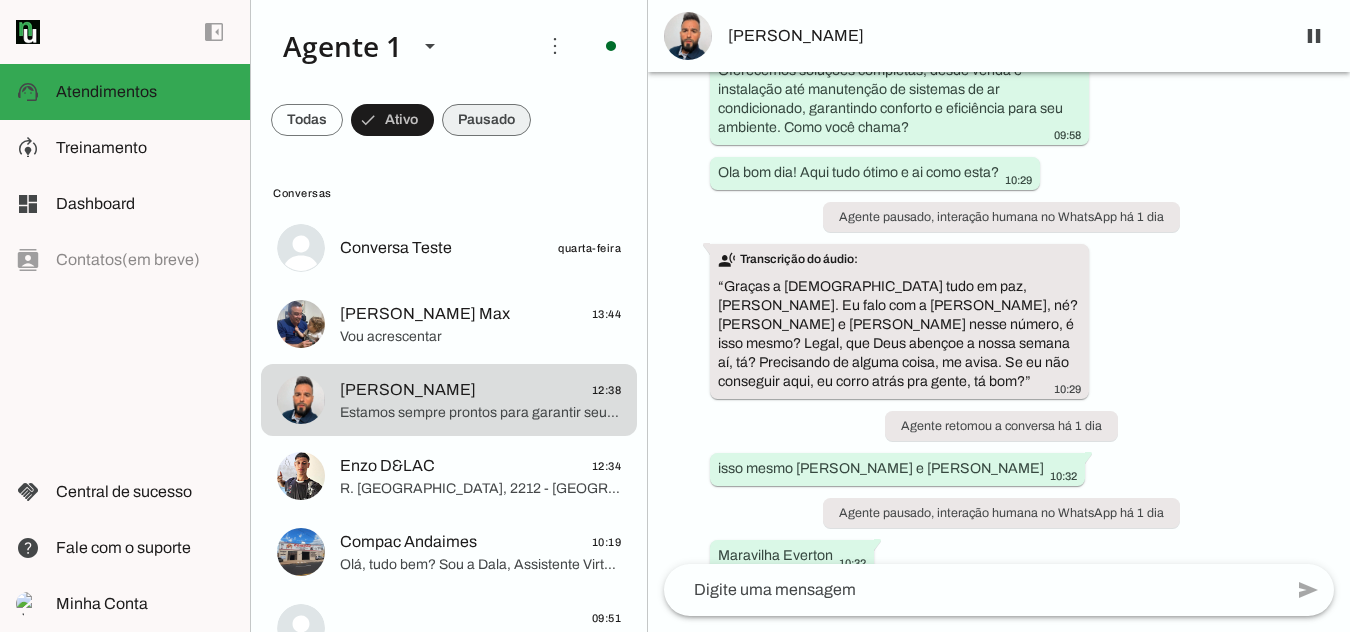 click at bounding box center (307, 120) 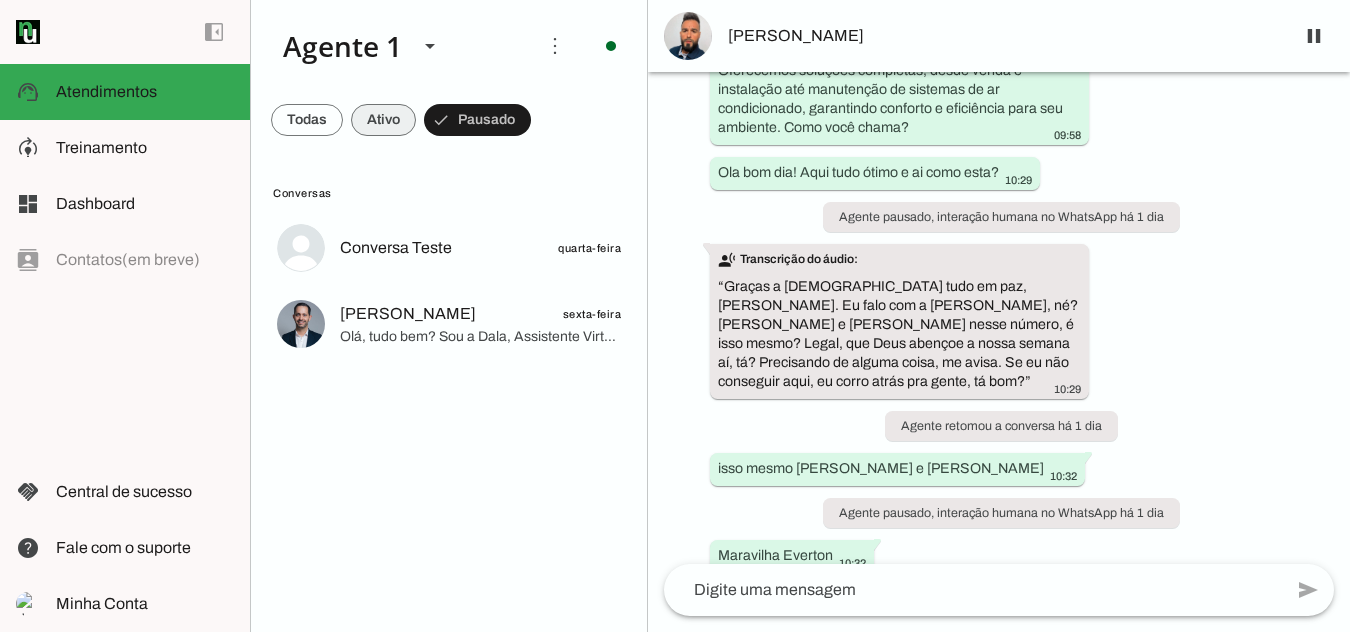click at bounding box center [307, 120] 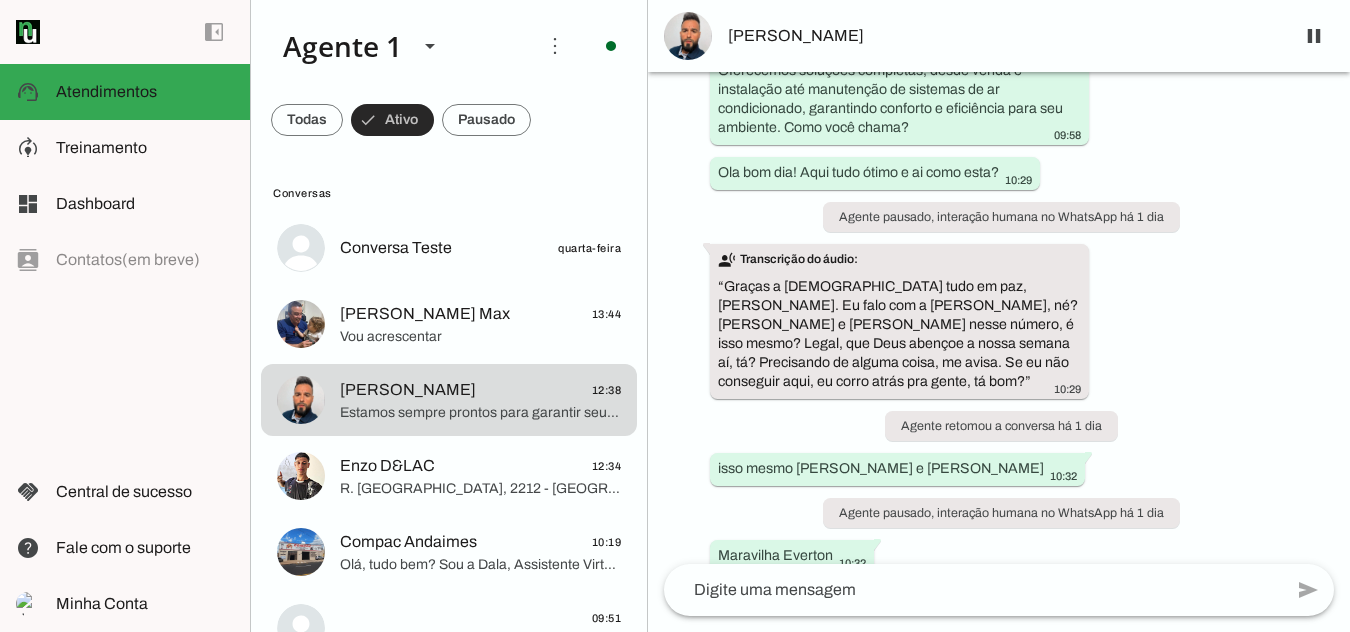 click at bounding box center [392, 120] 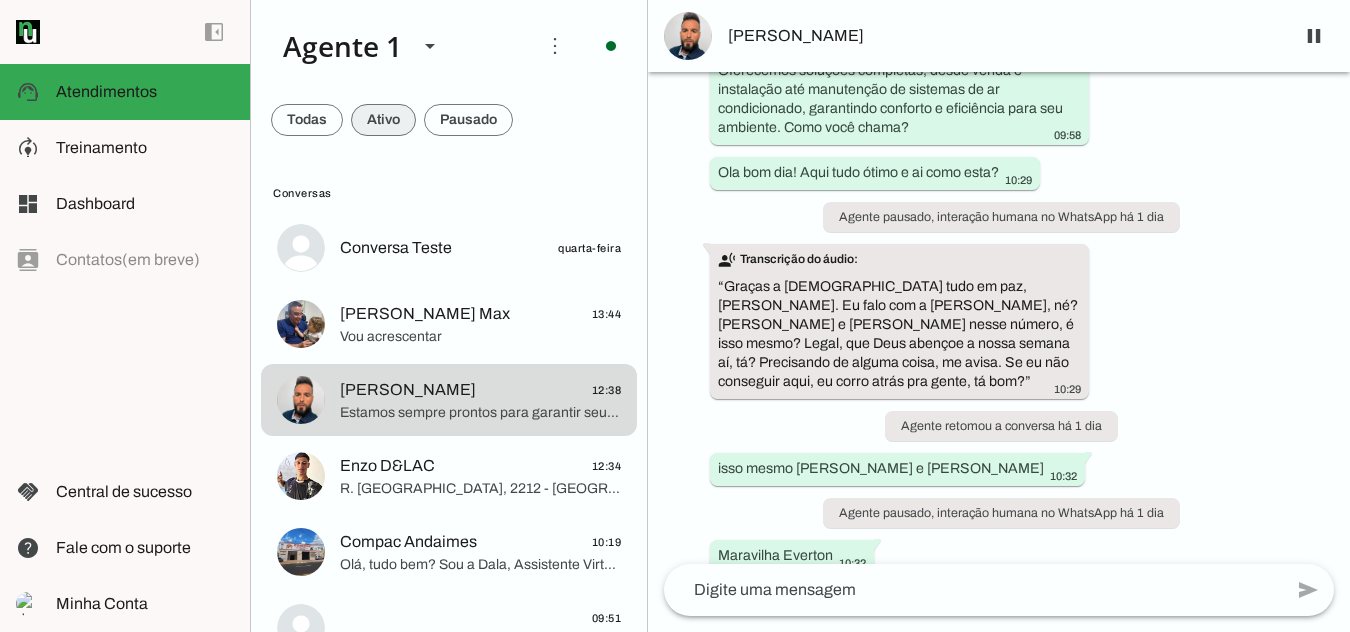 click at bounding box center [307, 120] 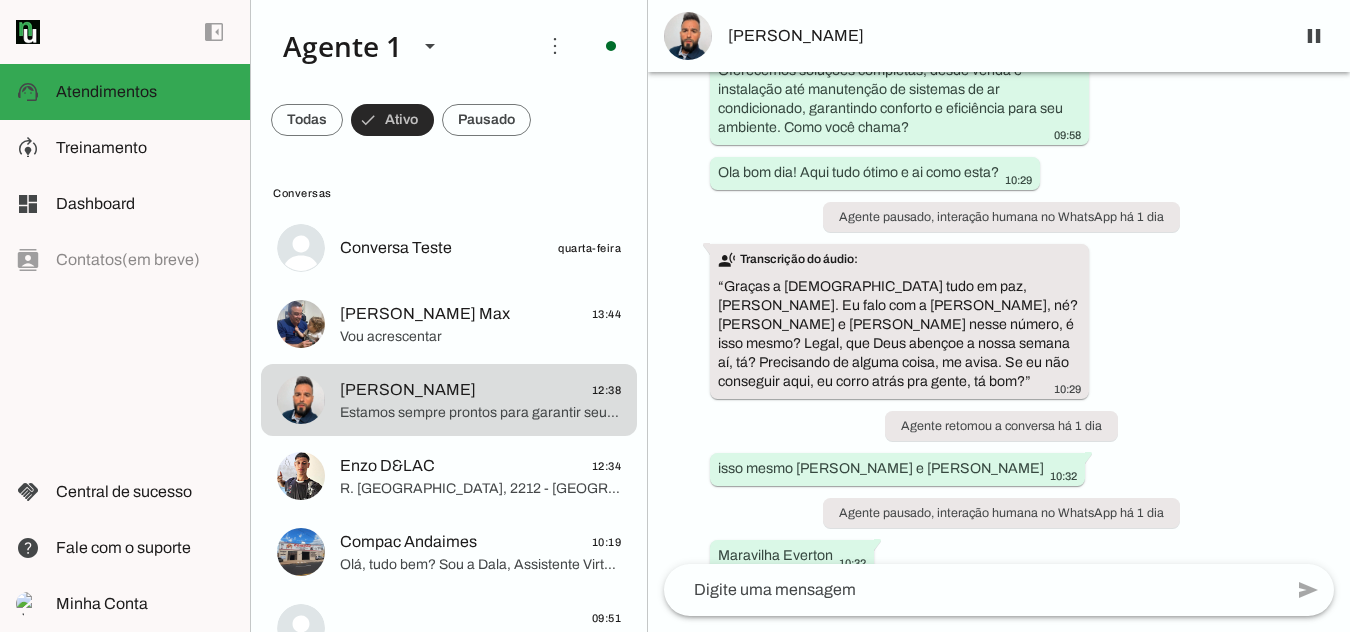 click at bounding box center [392, 120] 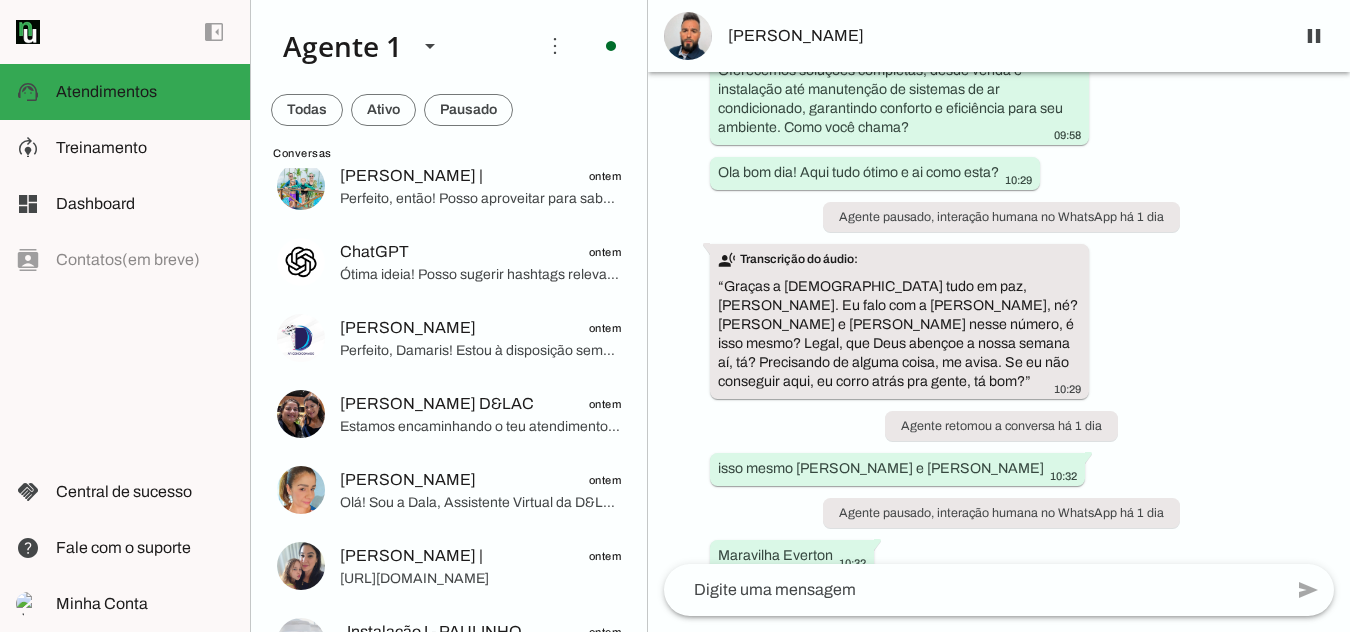 scroll, scrollTop: 881, scrollLeft: 0, axis: vertical 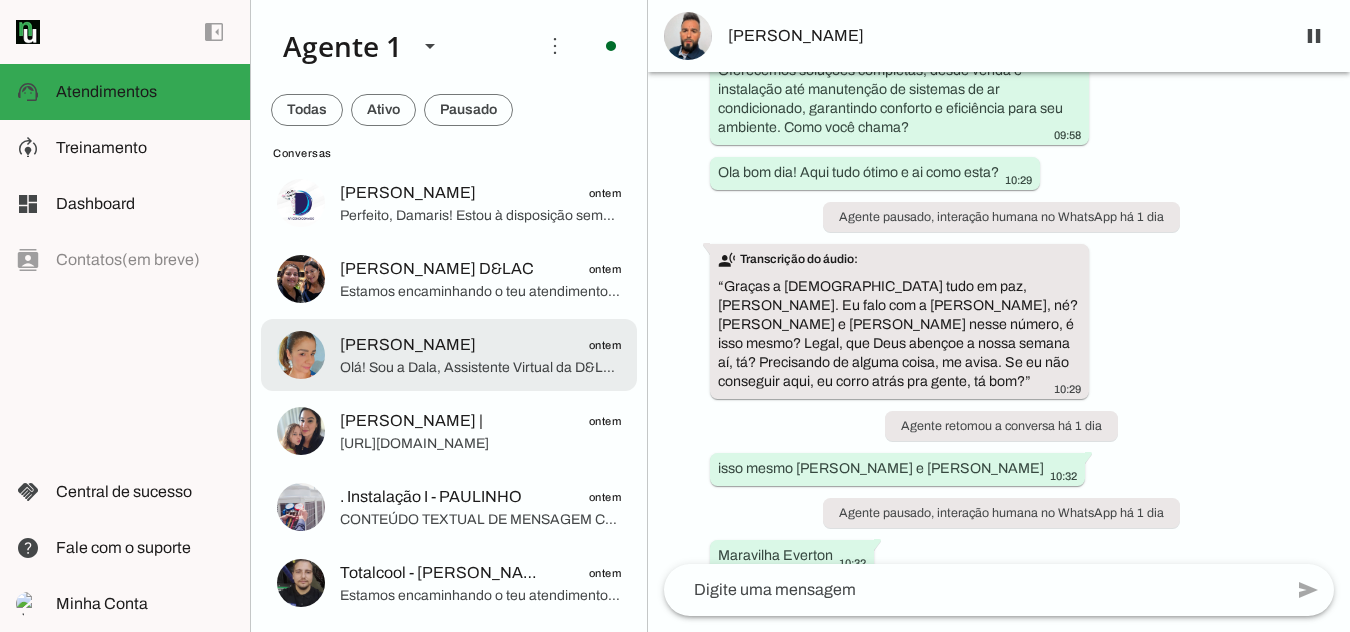 click on "Olá! Sou a Dala, Assistente Virtual da D&LAC Ar Condicionado, especialista em climatização. Oferecemos venda e instalação personalizadas de aparelhos de ar condicionado, com consultoria detalhada para garantir conforto e eficiência no seu ambiente. Como você se chama?" 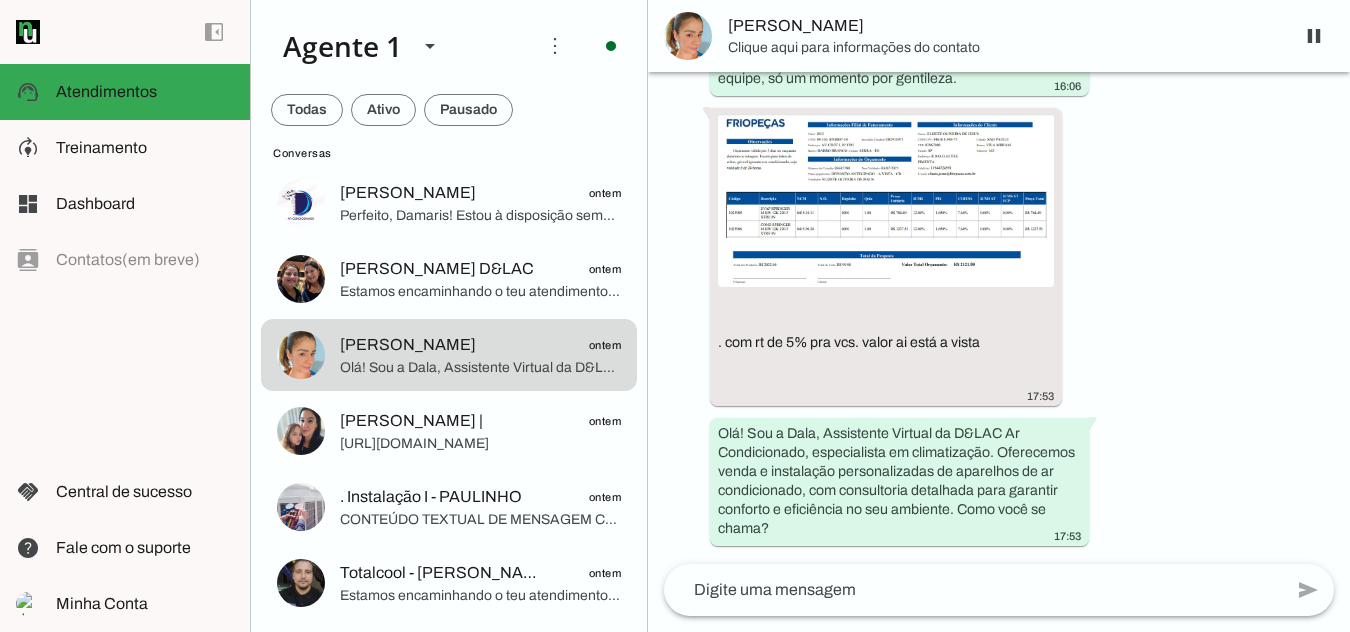 scroll, scrollTop: 1070, scrollLeft: 0, axis: vertical 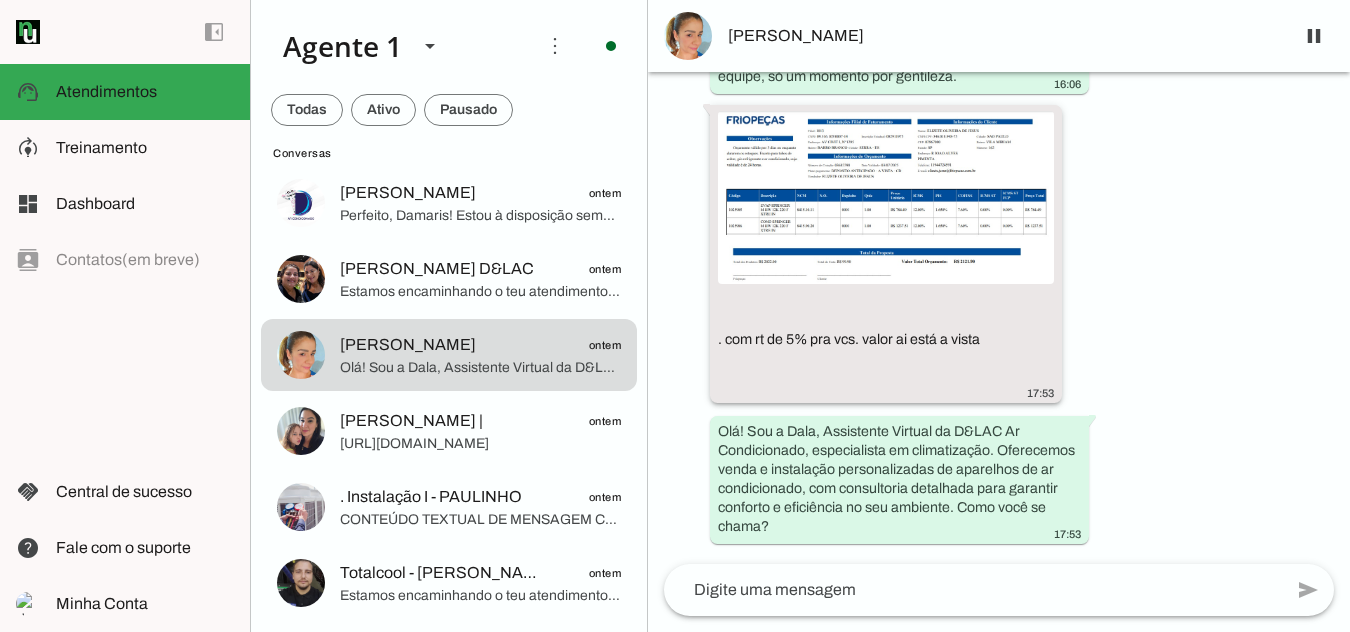 click 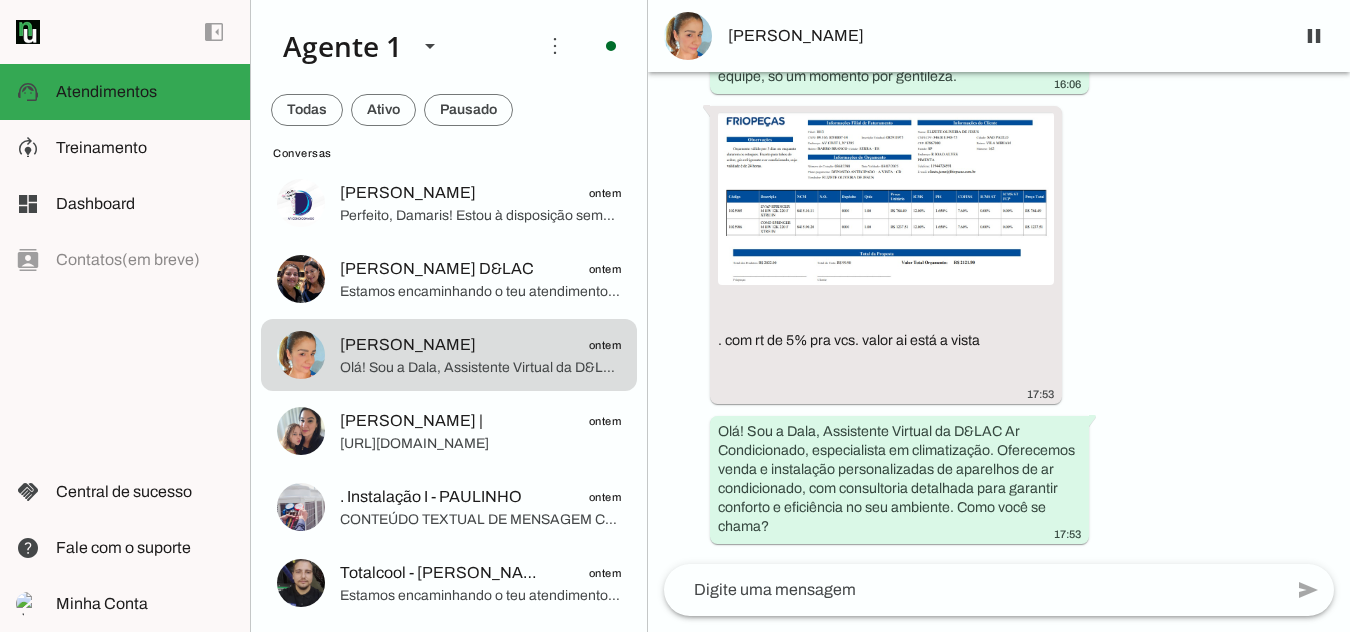 scroll, scrollTop: 895, scrollLeft: 0, axis: vertical 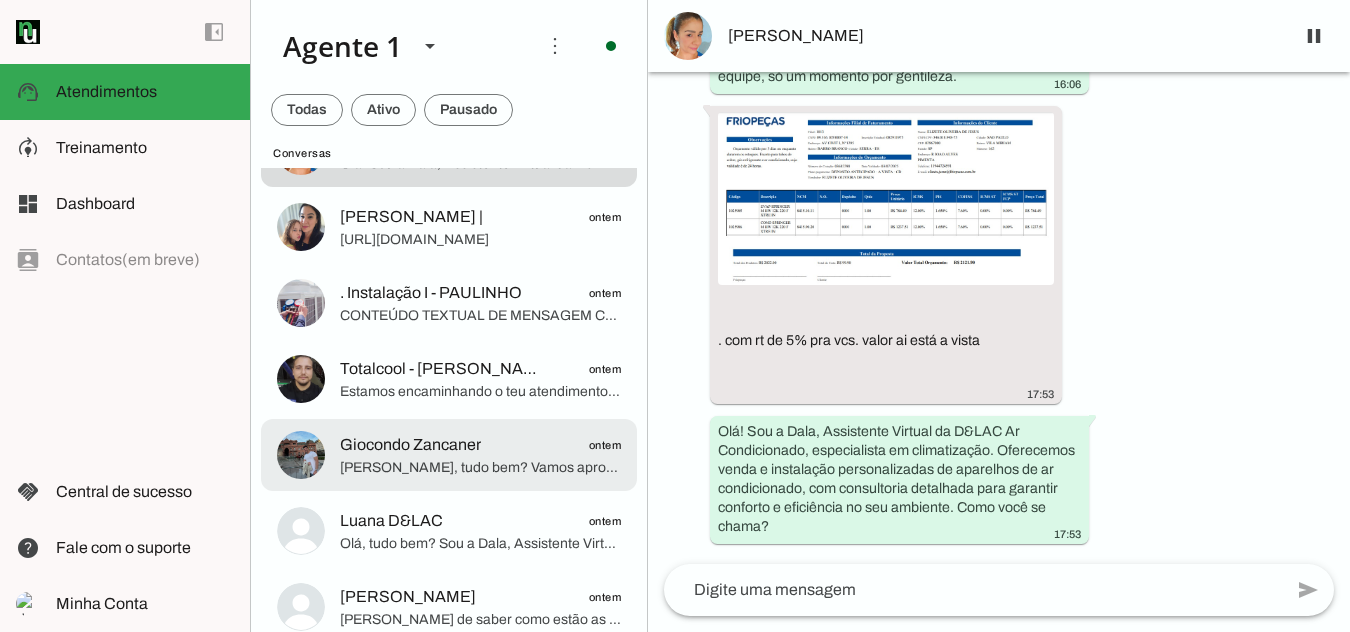 click on "[PERSON_NAME], tudo bem?
Vamos aproveitar último dia do mês para fechar os ares?" 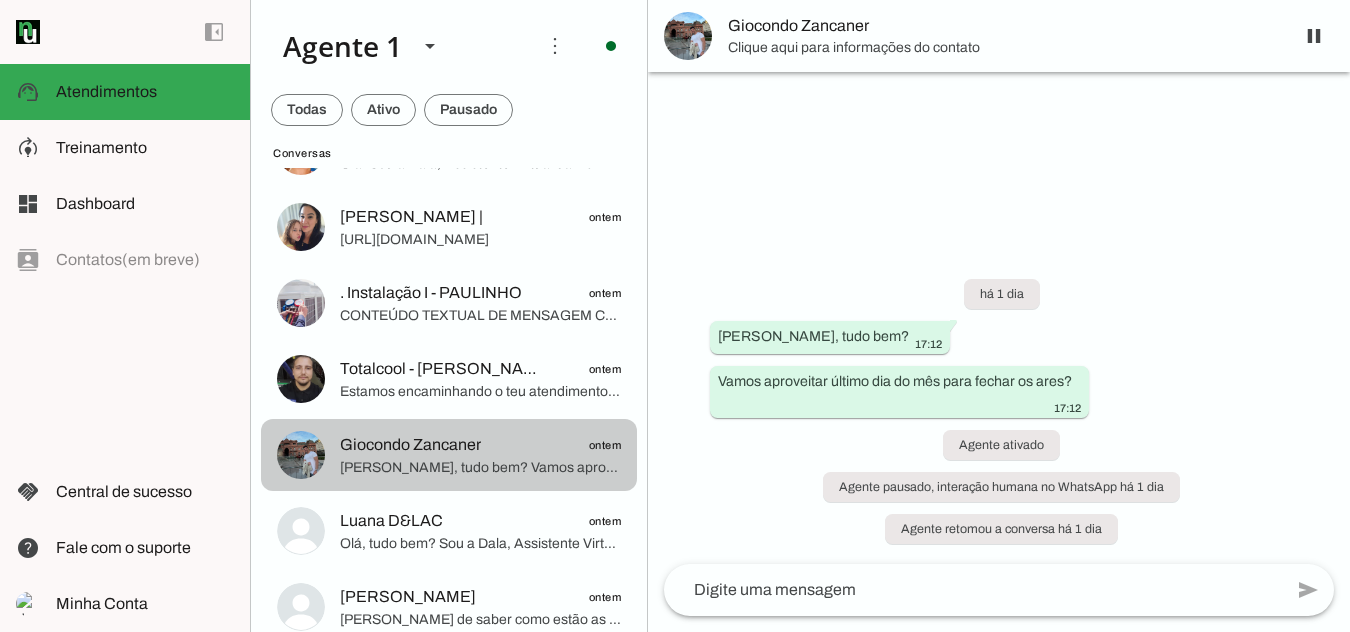 scroll, scrollTop: 0, scrollLeft: 0, axis: both 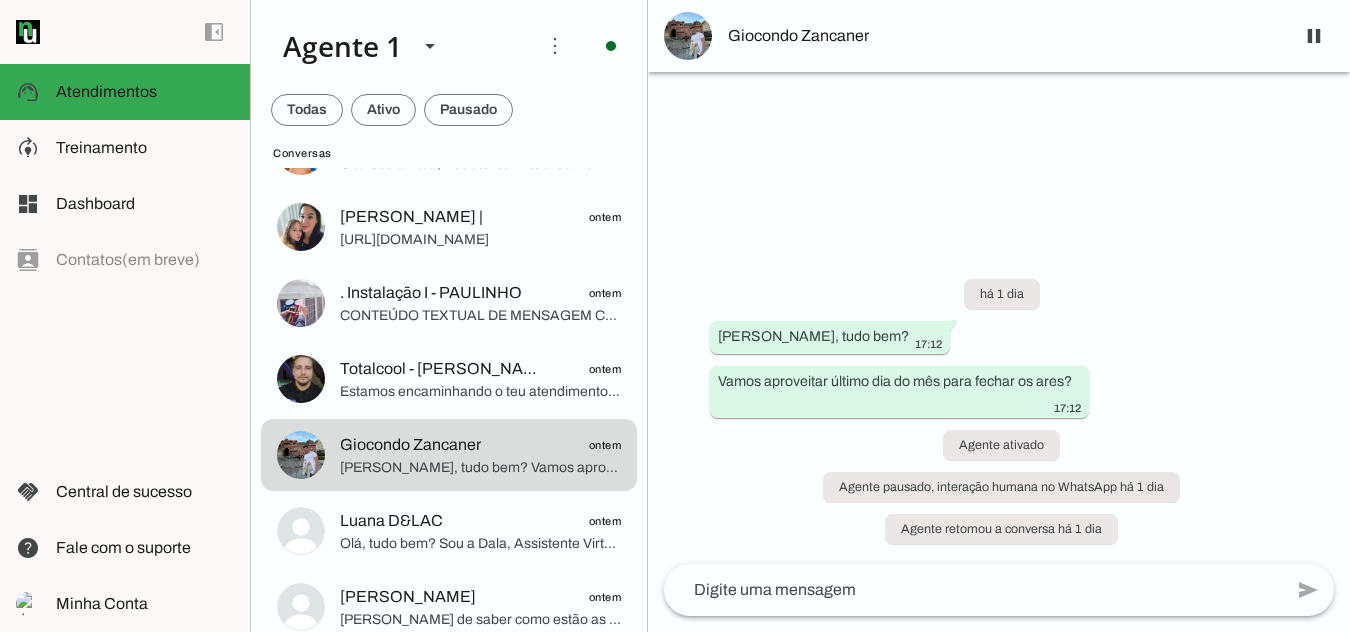 click on "há 1 dia
[PERSON_NAME], tudo bem?  17:12 Vamos aproveitar último dia do mês para fechar os ares? 17:12
Agente ativado
Agente pausado, interação humana no WhatsApp há 1 dia
Agente retomou a conversa há 1 dia" at bounding box center (999, 399) 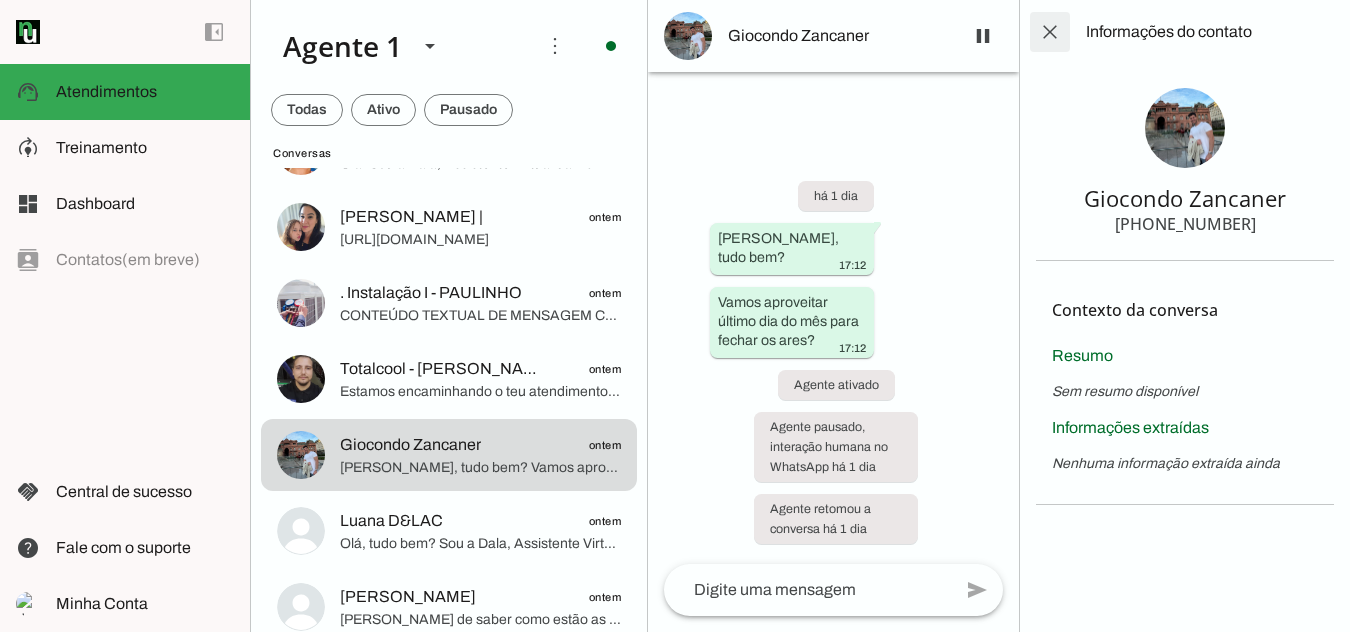click at bounding box center (1050, 32) 